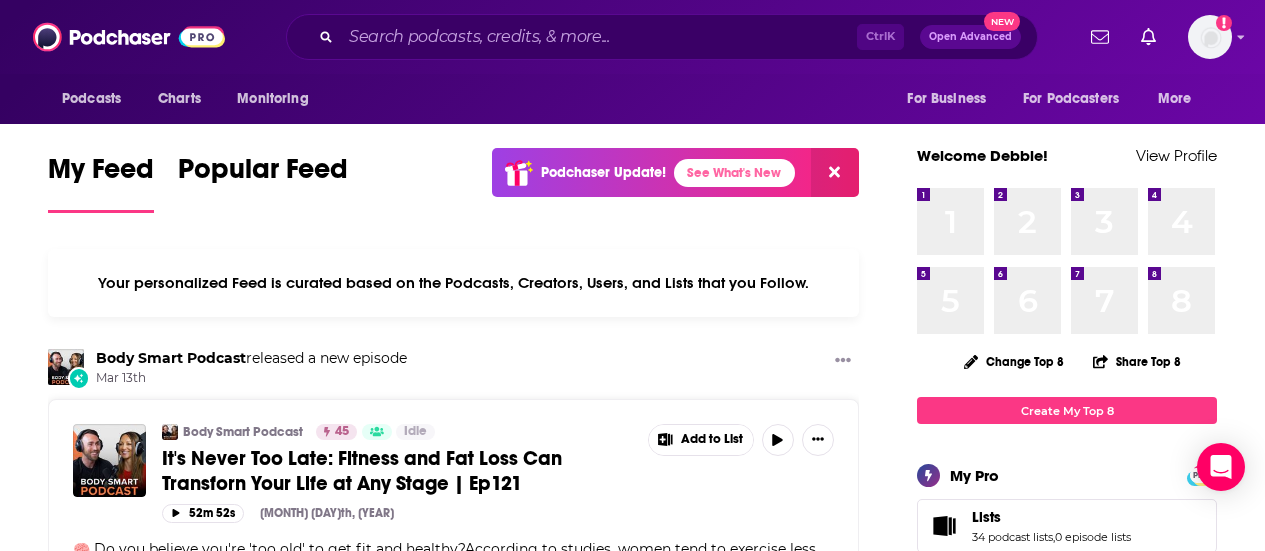 scroll, scrollTop: 0, scrollLeft: 0, axis: both 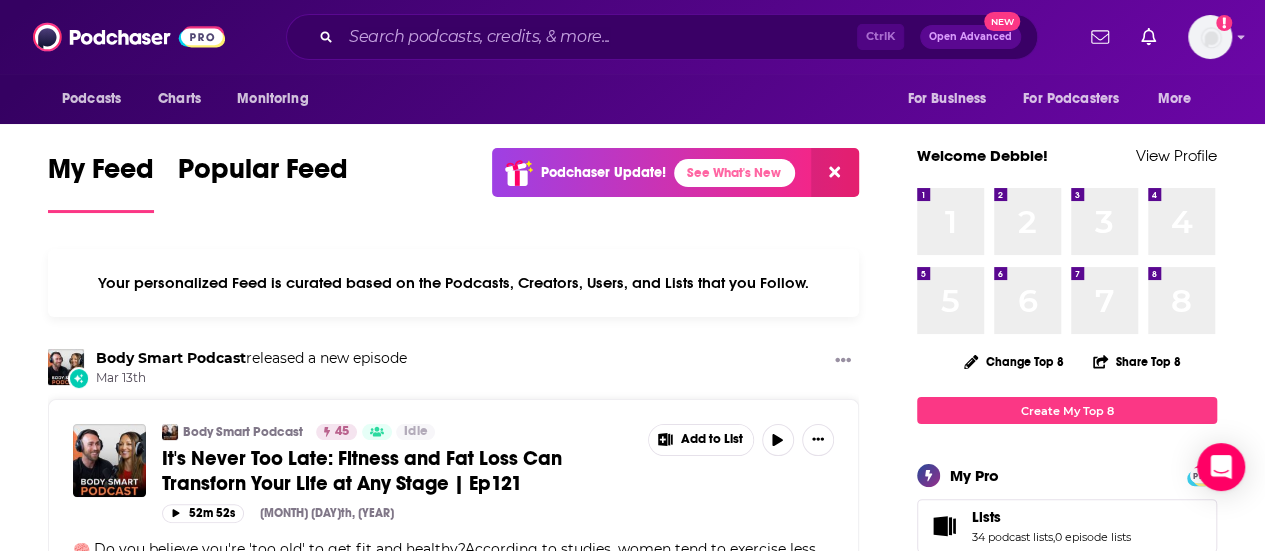 click on "Ctrl  K Open Advanced New" at bounding box center [662, 37] 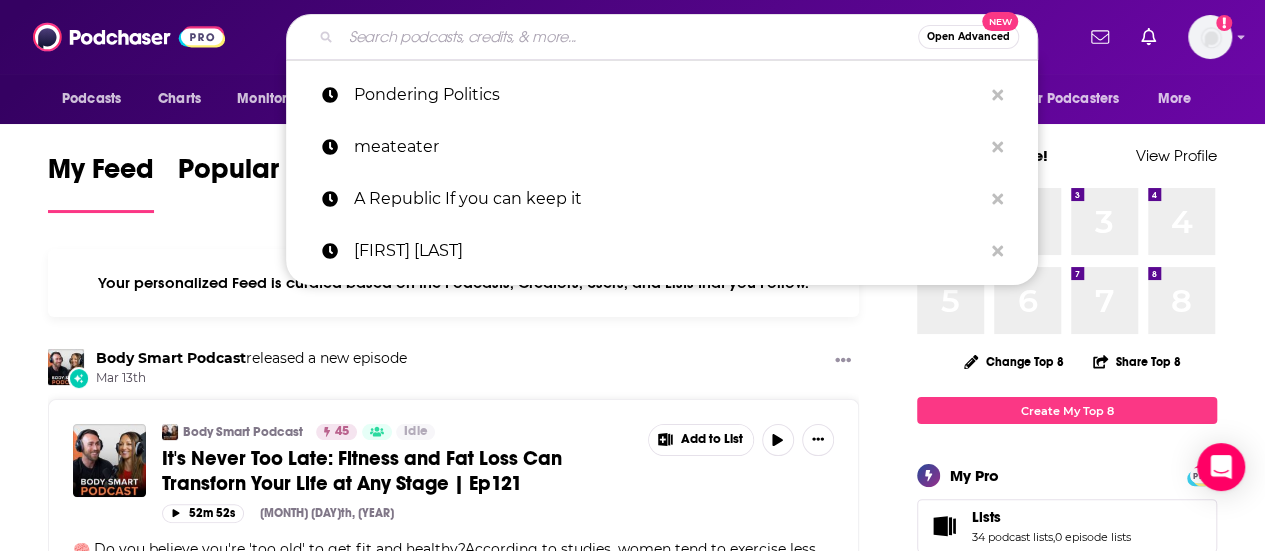 click at bounding box center [629, 37] 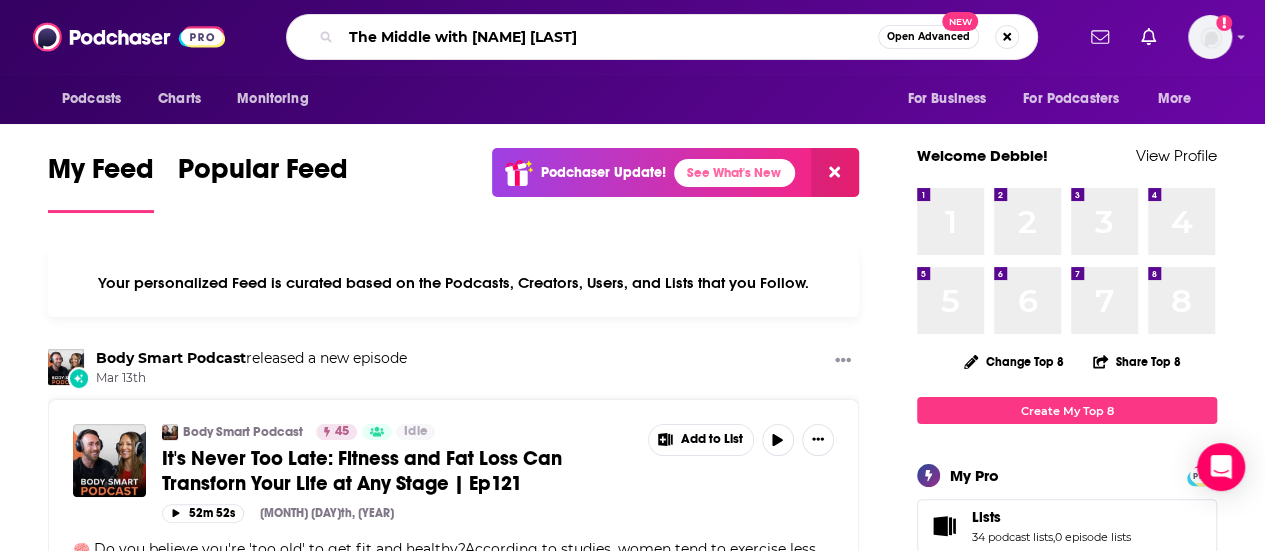 type on "The Middle with [NAME] [LAST]" 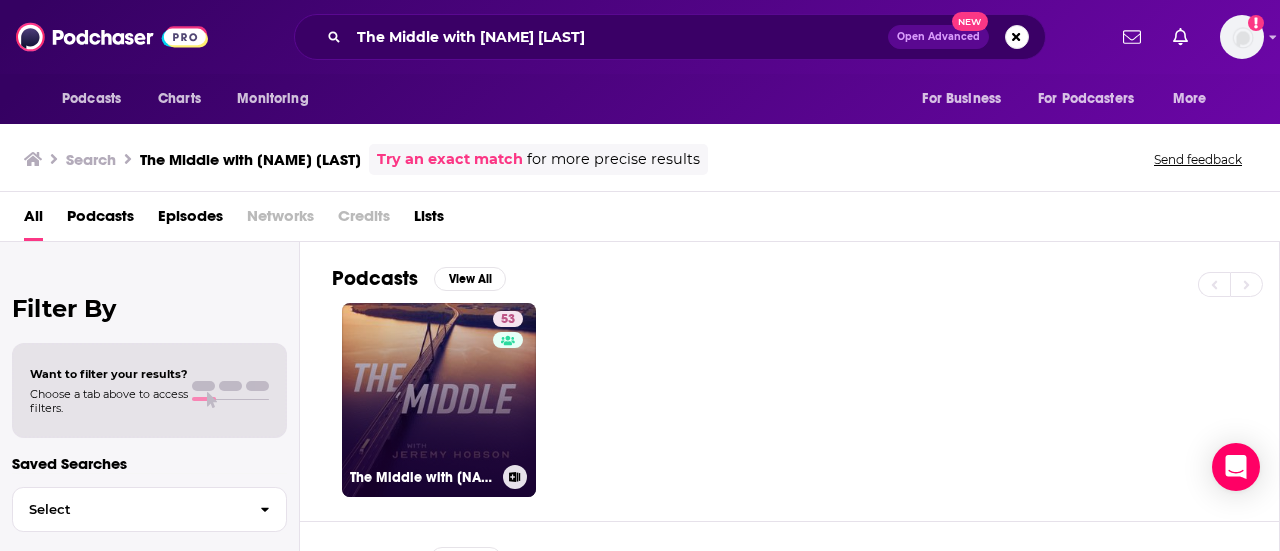 click on "53 The Middle with Jeremy Hobson" at bounding box center [439, 400] 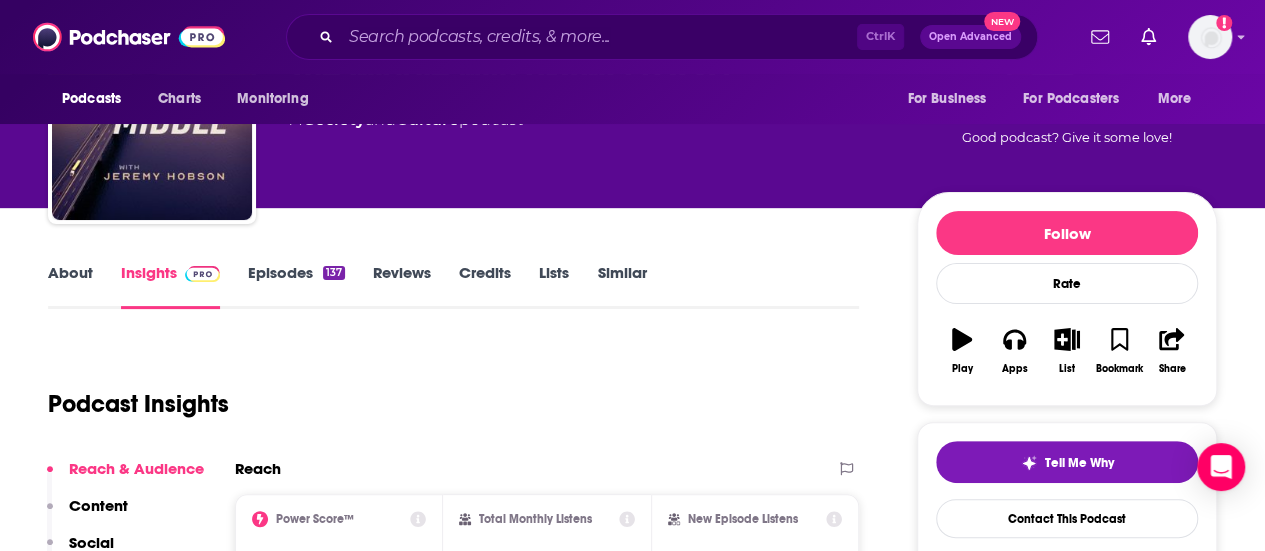 scroll, scrollTop: 105, scrollLeft: 0, axis: vertical 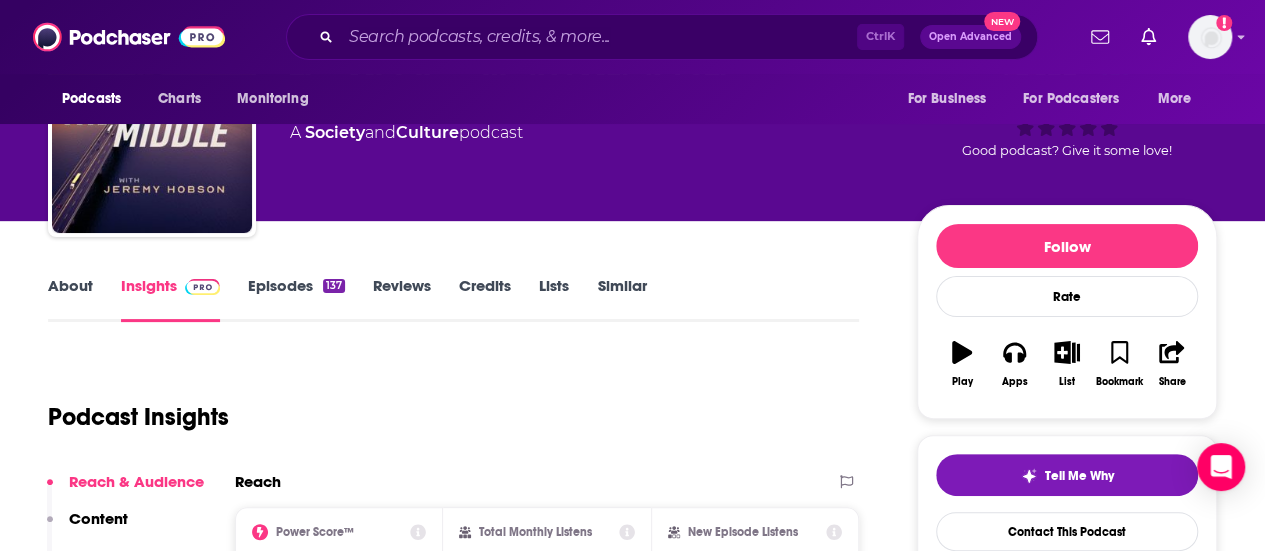 click on "About" at bounding box center [70, 299] 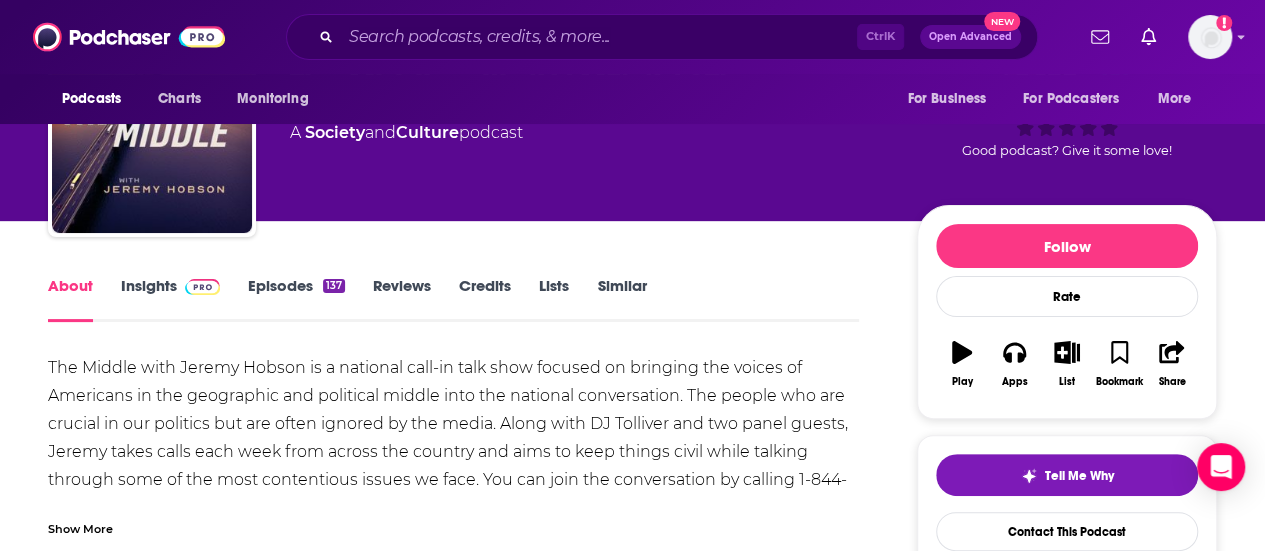 scroll, scrollTop: 0, scrollLeft: 0, axis: both 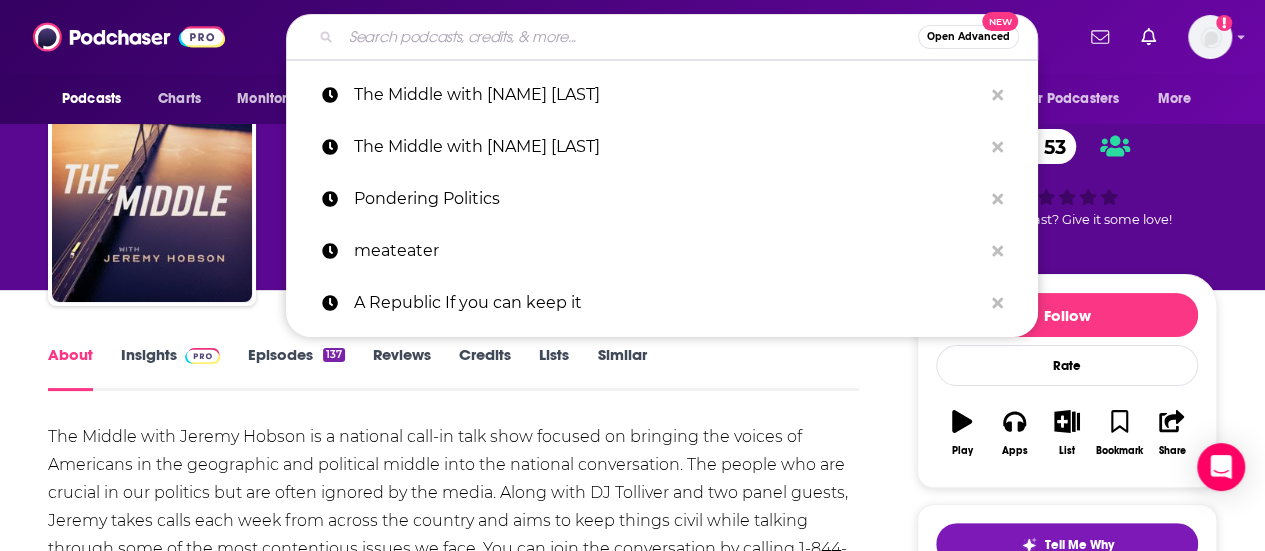 click at bounding box center (629, 37) 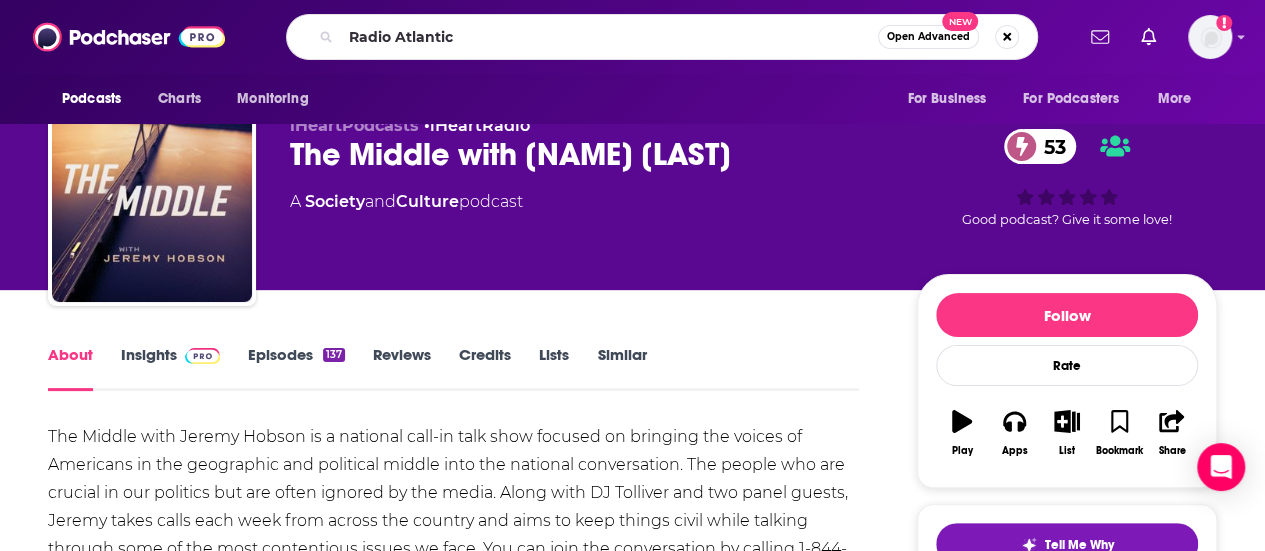 scroll, scrollTop: 0, scrollLeft: 0, axis: both 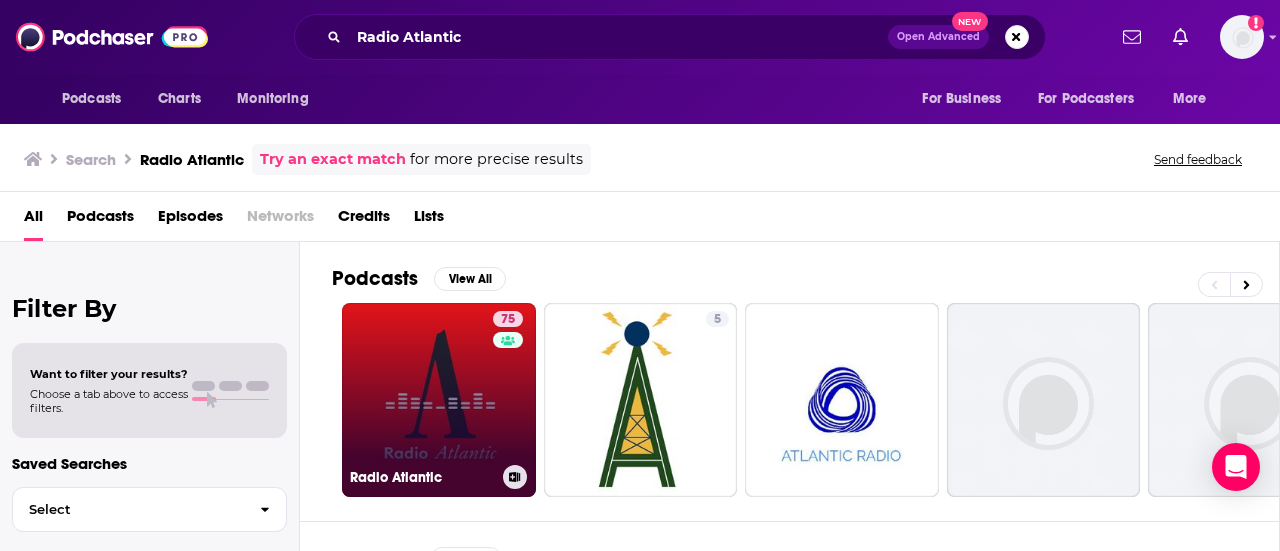 click on "75 Radio Atlantic" at bounding box center [439, 400] 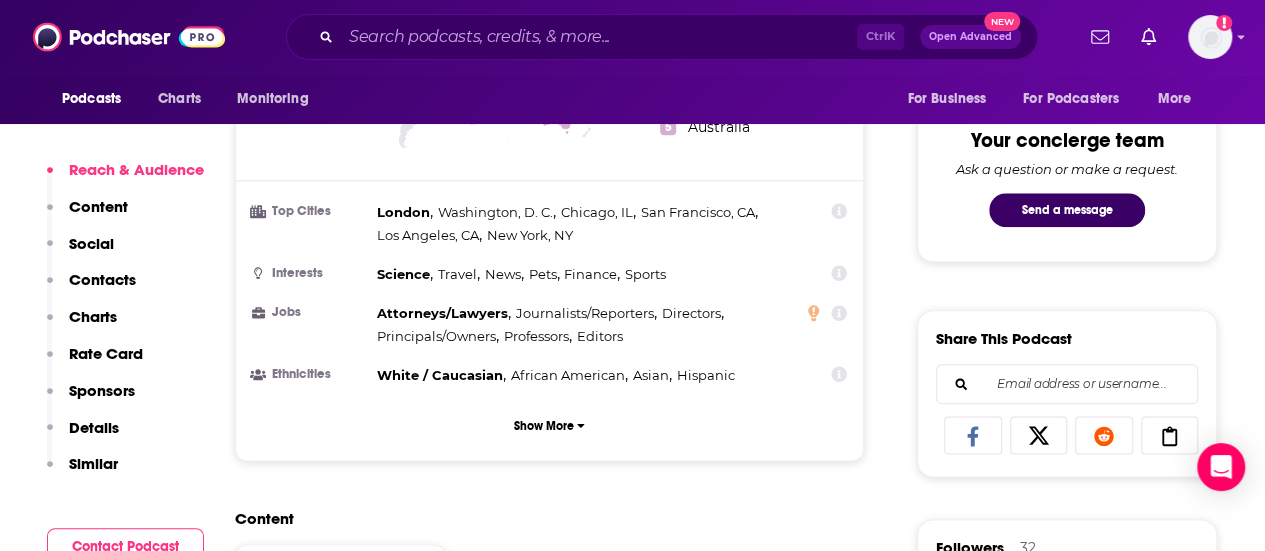 scroll, scrollTop: 0, scrollLeft: 0, axis: both 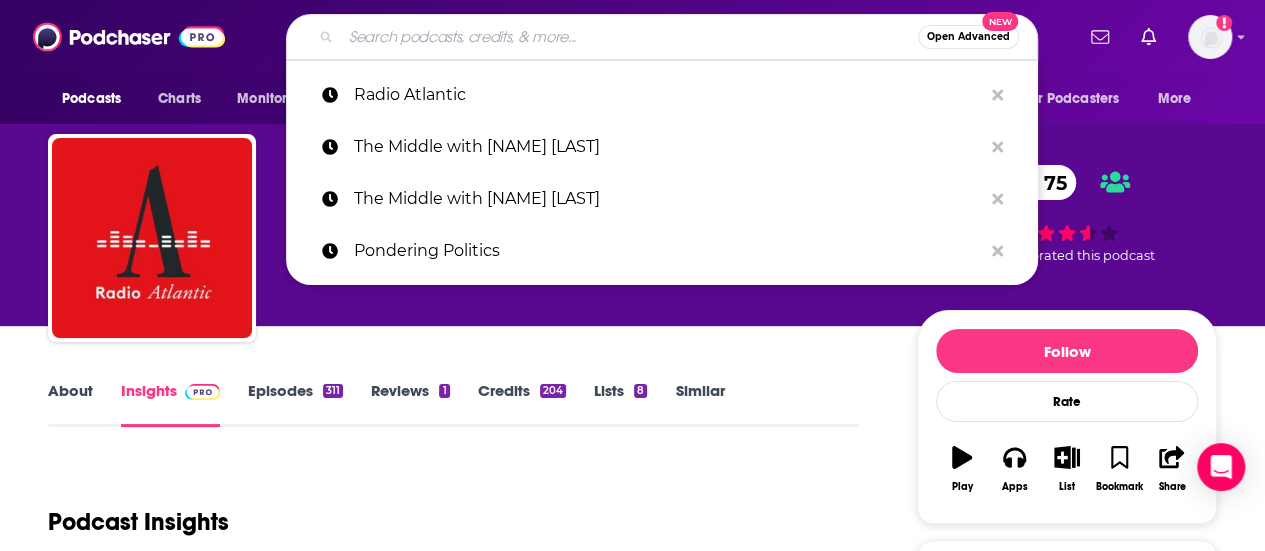 click at bounding box center (629, 37) 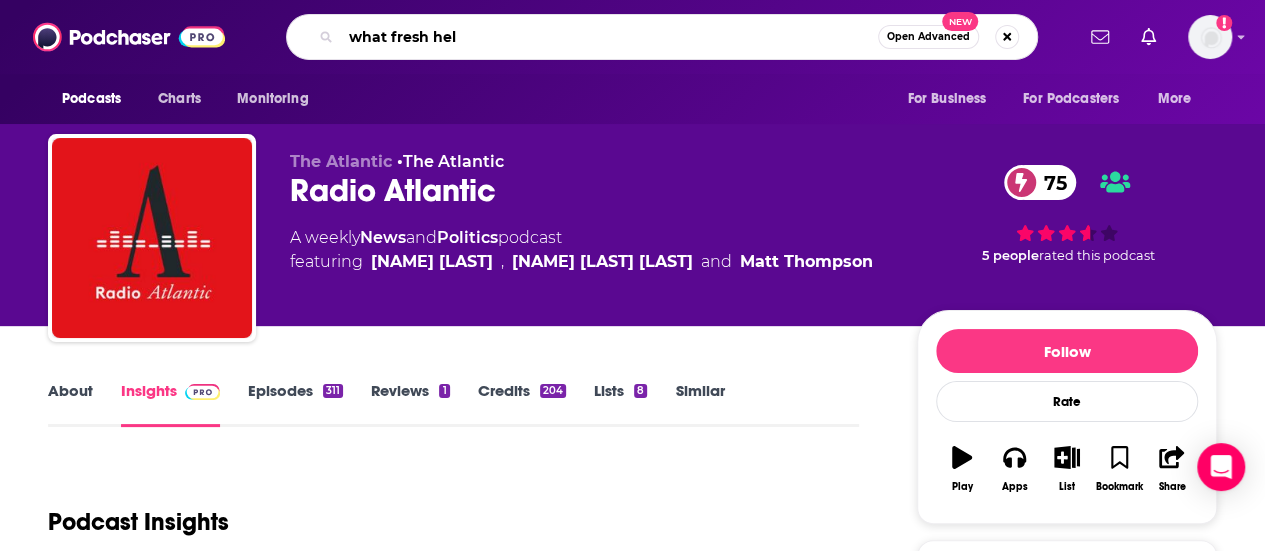 type on "what fresh hell" 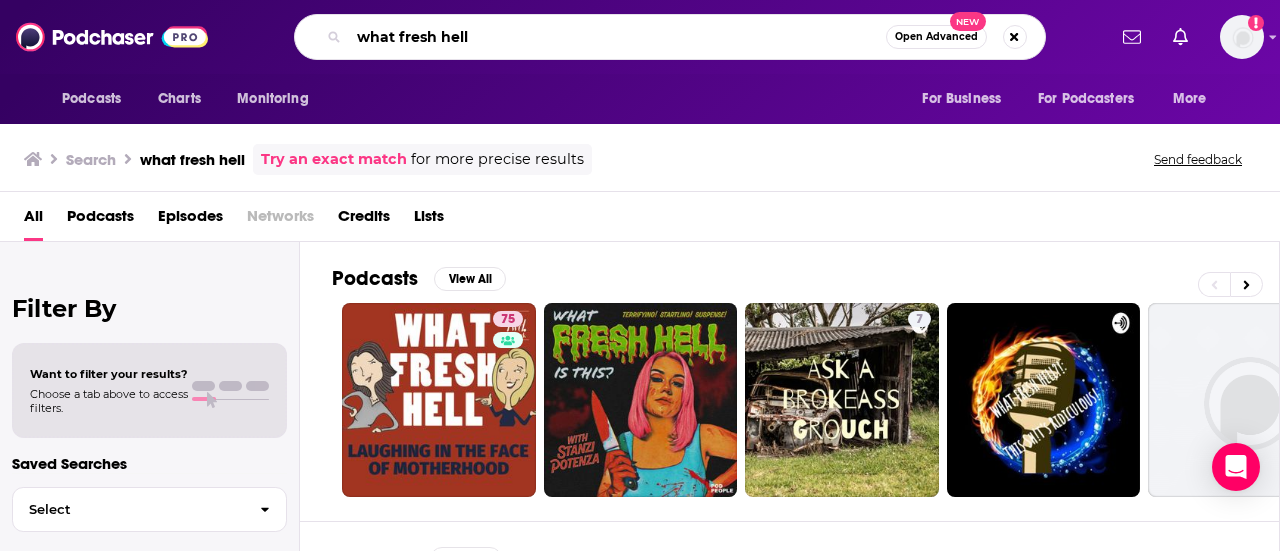 drag, startPoint x: 505, startPoint y: 30, endPoint x: 342, endPoint y: 31, distance: 163.00307 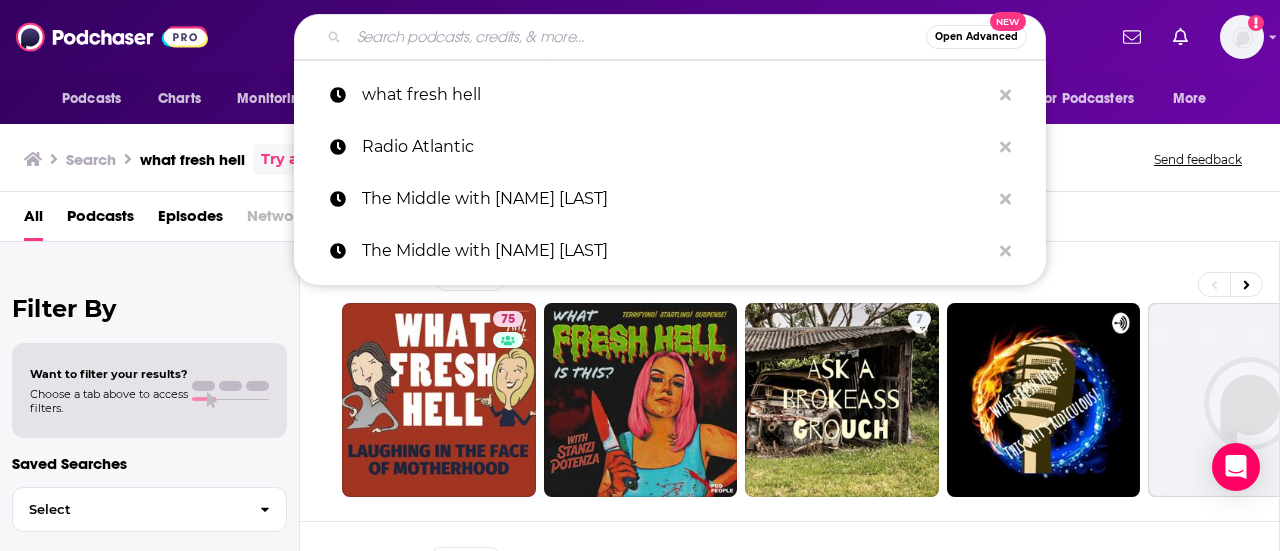 paste on "Flusterclux" 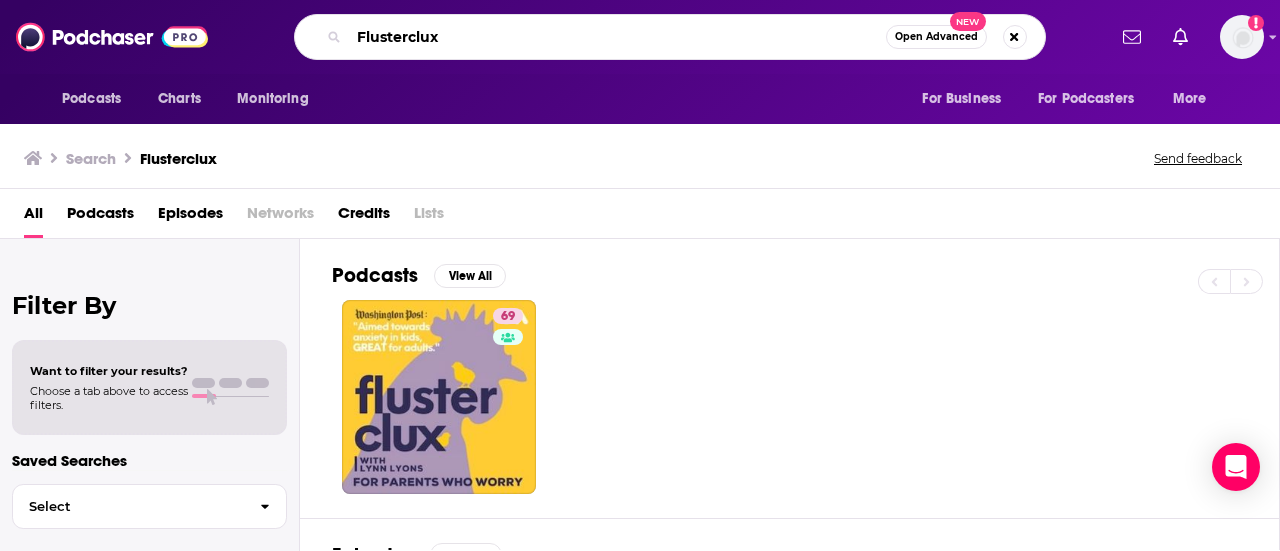 click on "Flusterclux" at bounding box center [617, 37] 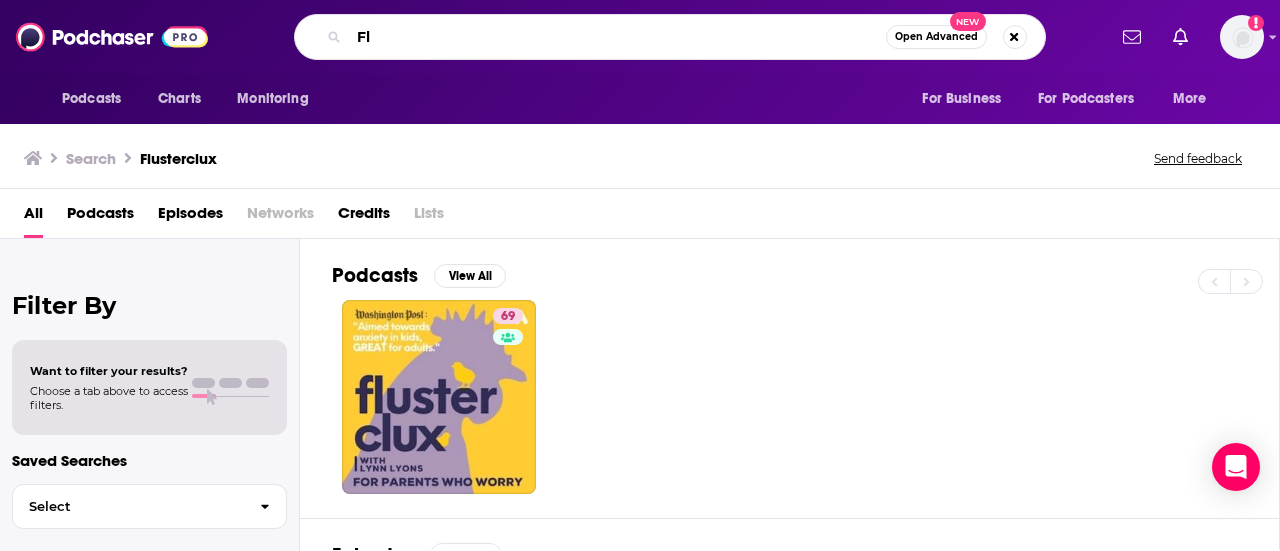 type on "F" 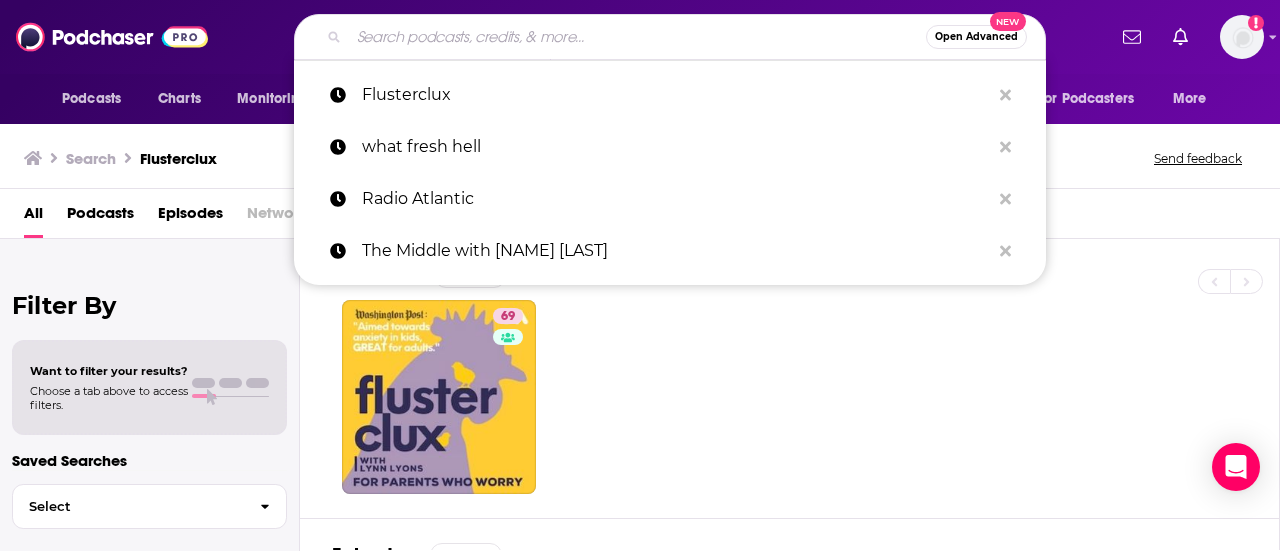 paste on "1000 Hours Outside" 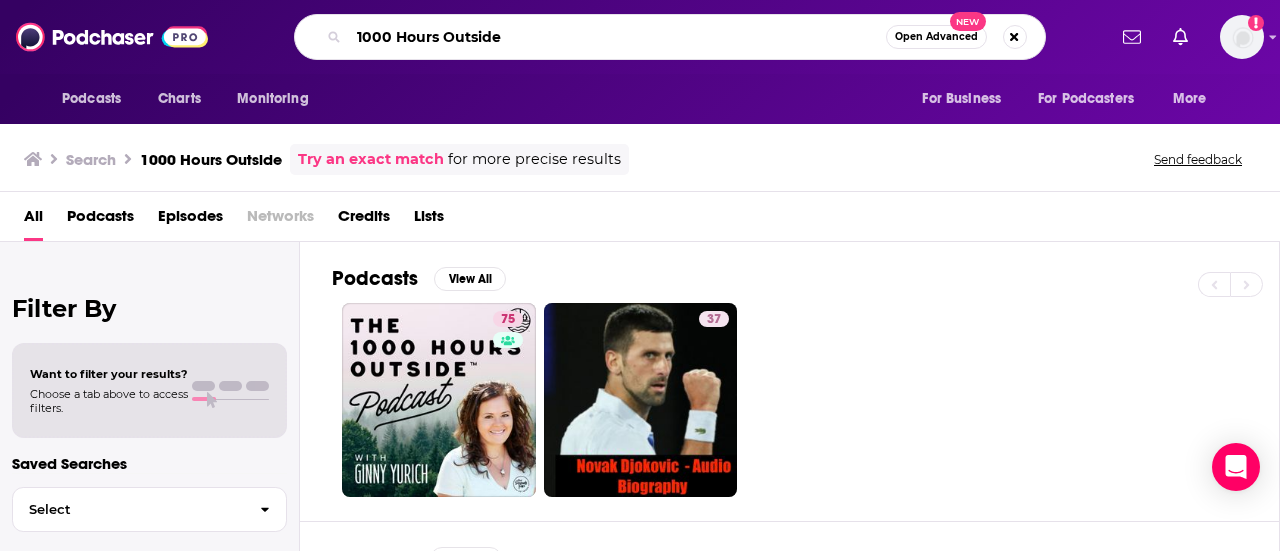click on "1000 Hours Outside" at bounding box center (617, 37) 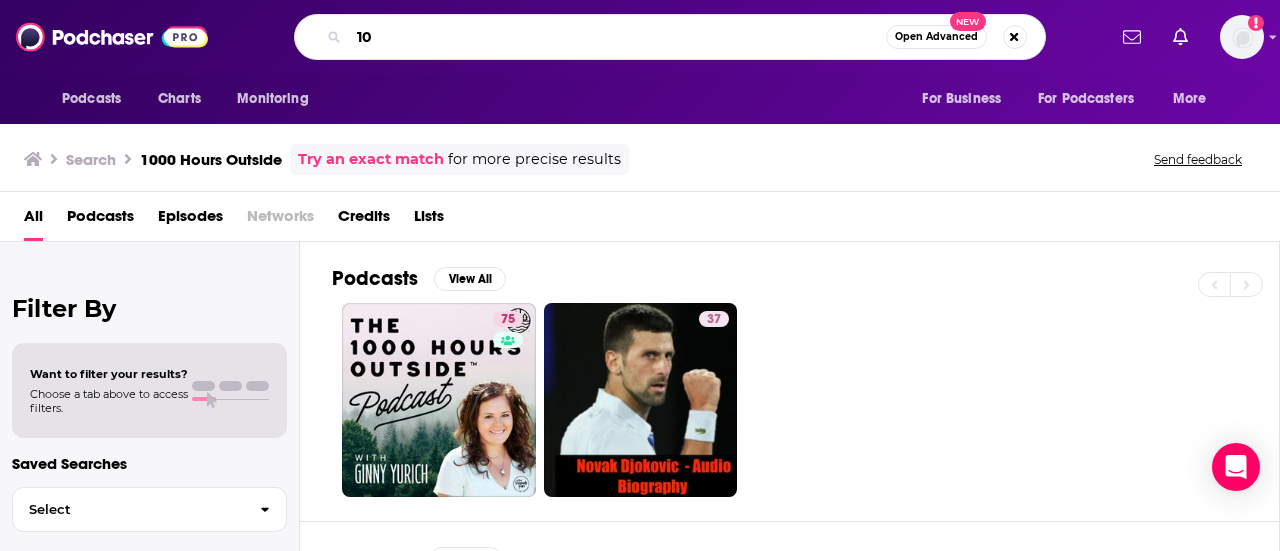 type on "1" 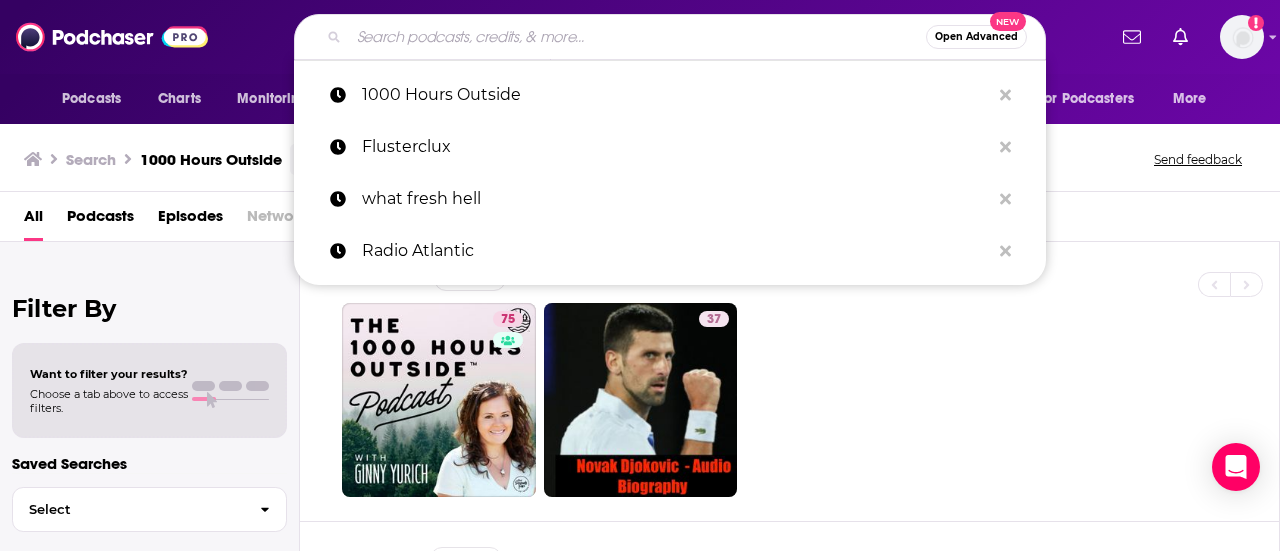 paste on "Well-Adjusted Mama" 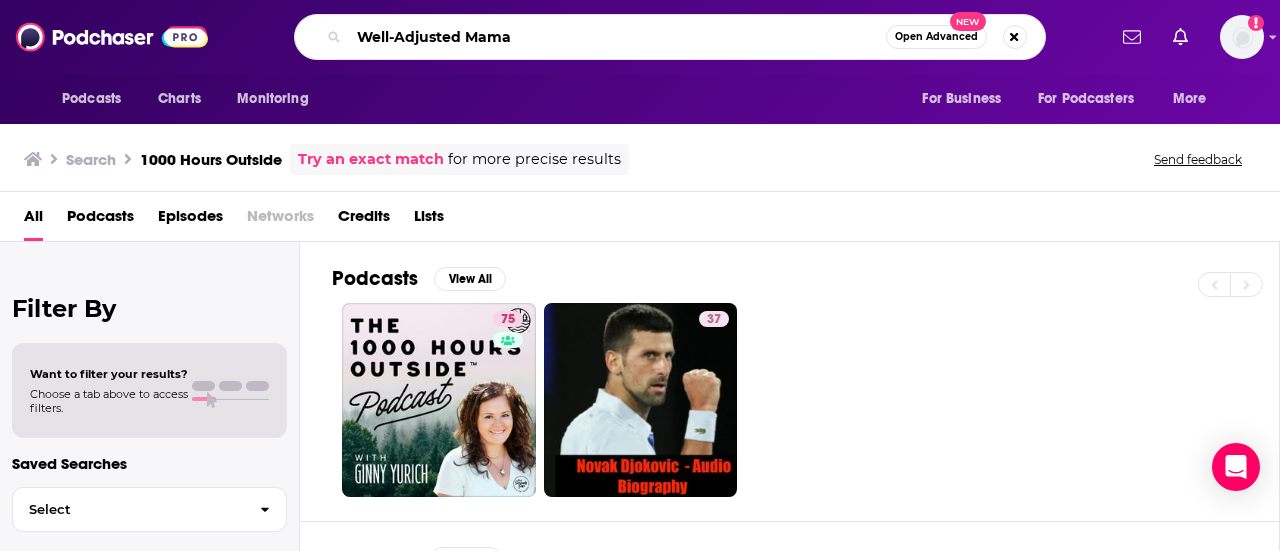 type on "Well-Adjusted Mama" 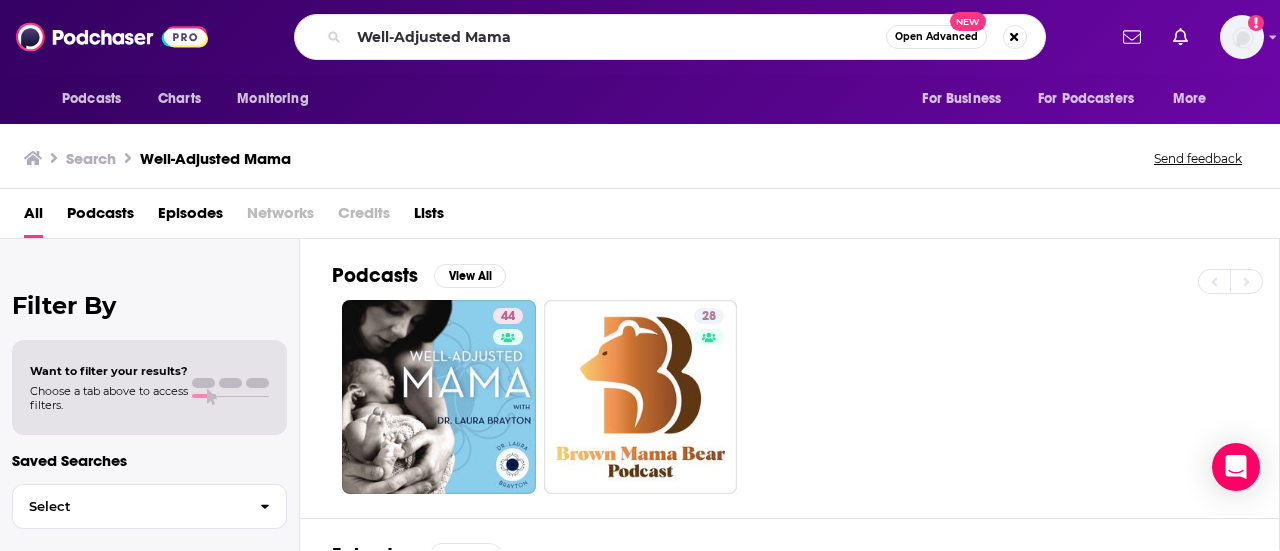 click on "44 28" at bounding box center [805, 397] 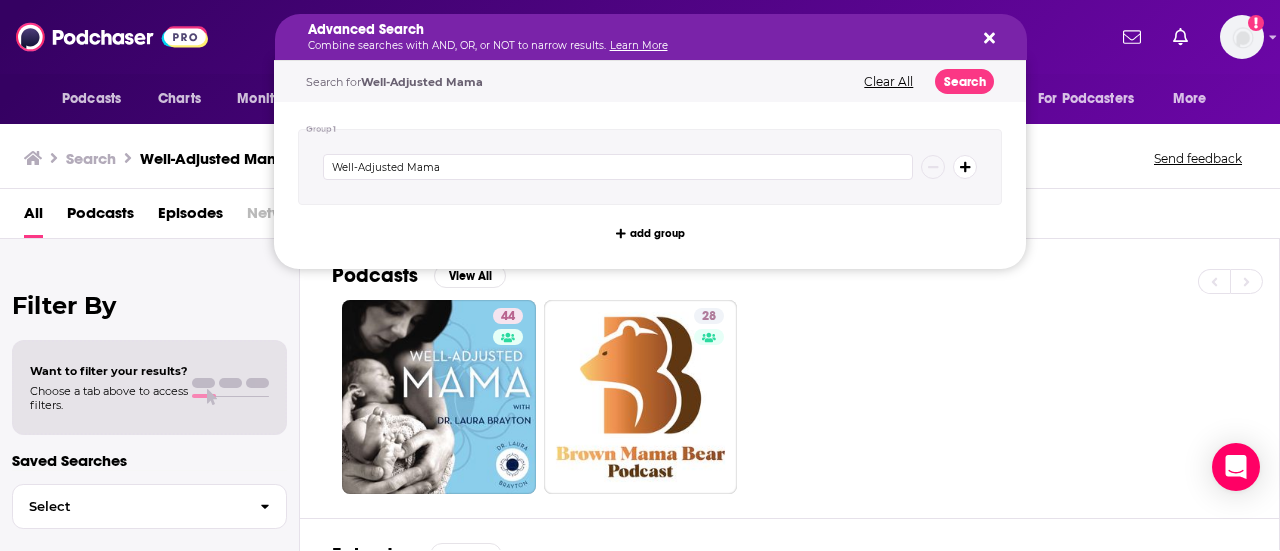 click 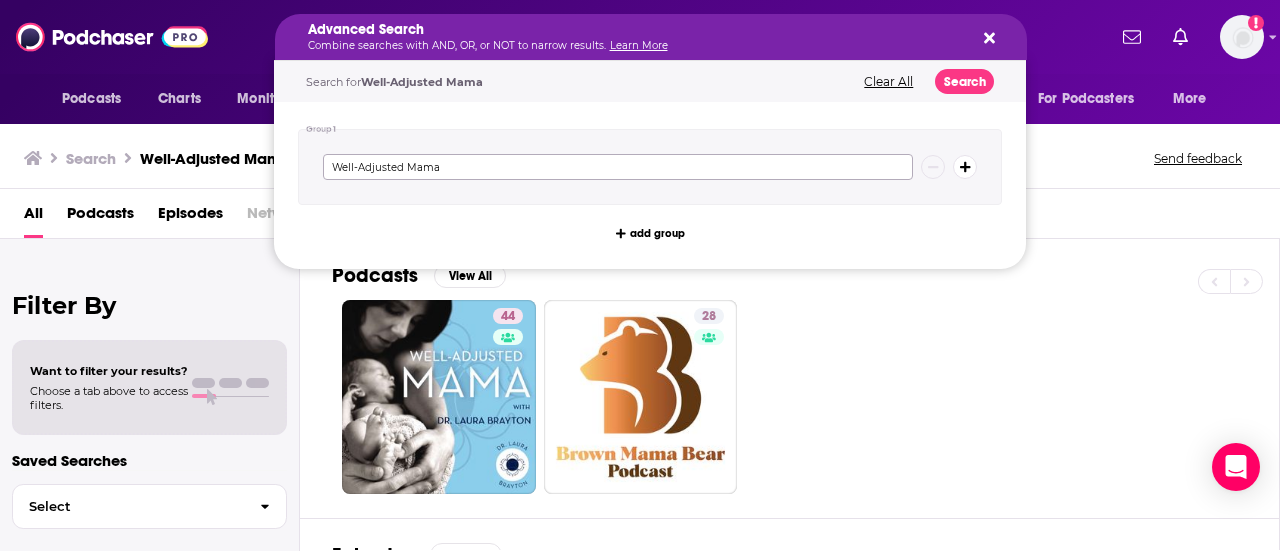 click on "Well-Adjusted Mama" at bounding box center [618, 167] 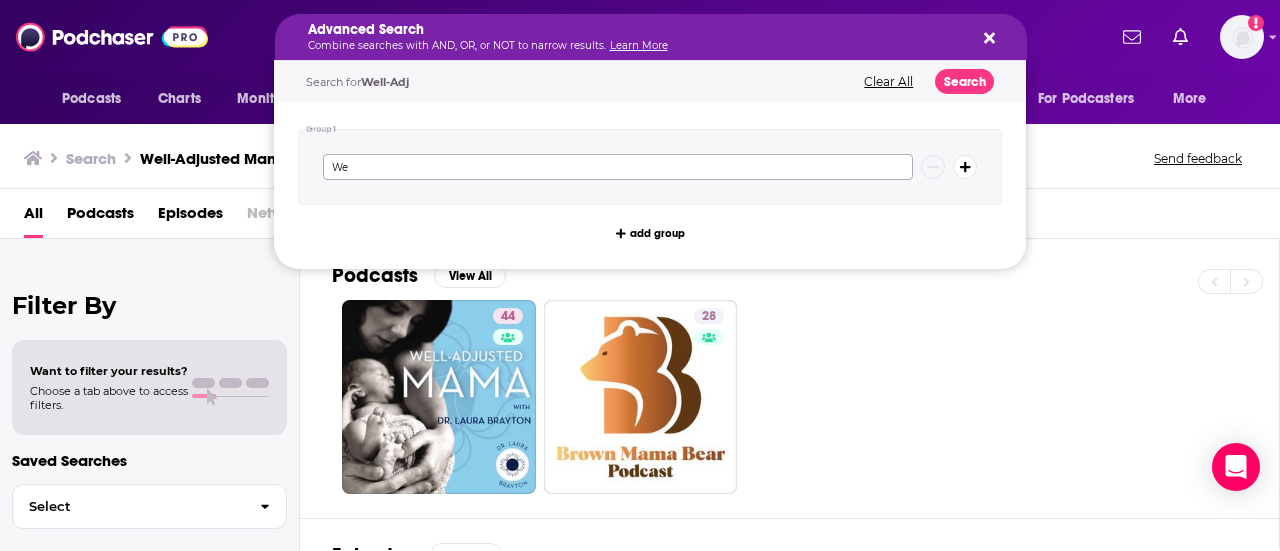 type on "W" 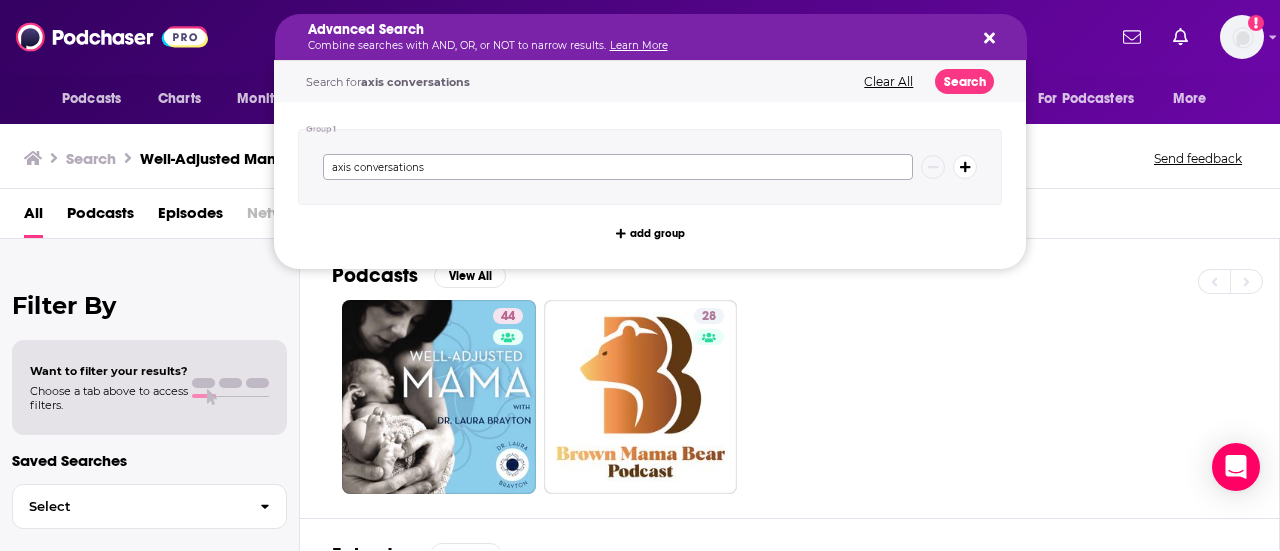 type on "axis conversations" 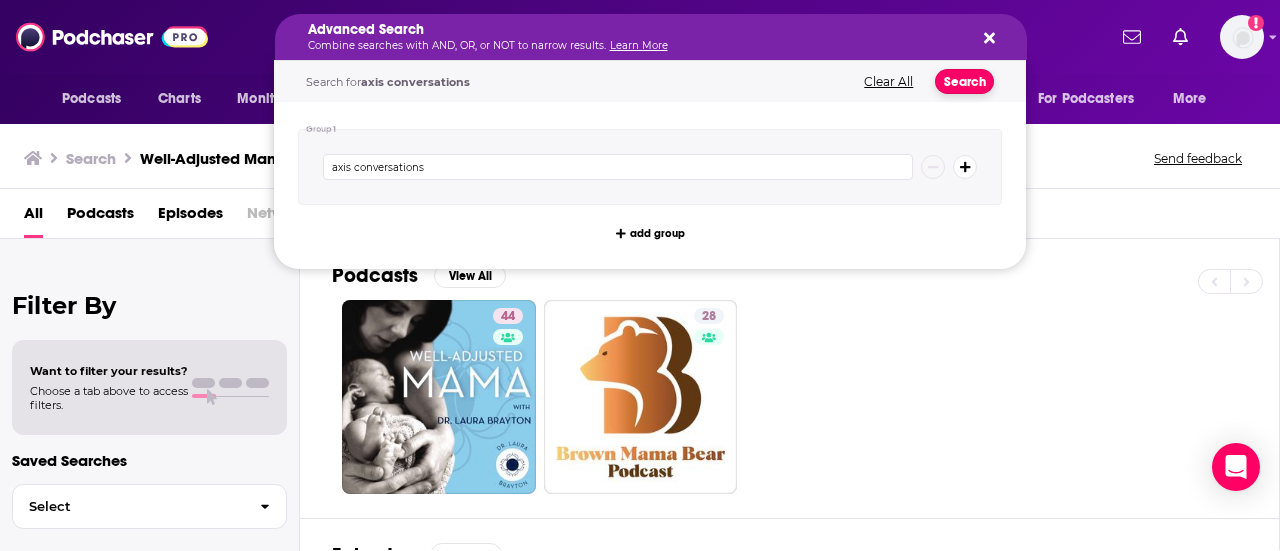 click on "Search" at bounding box center [964, 81] 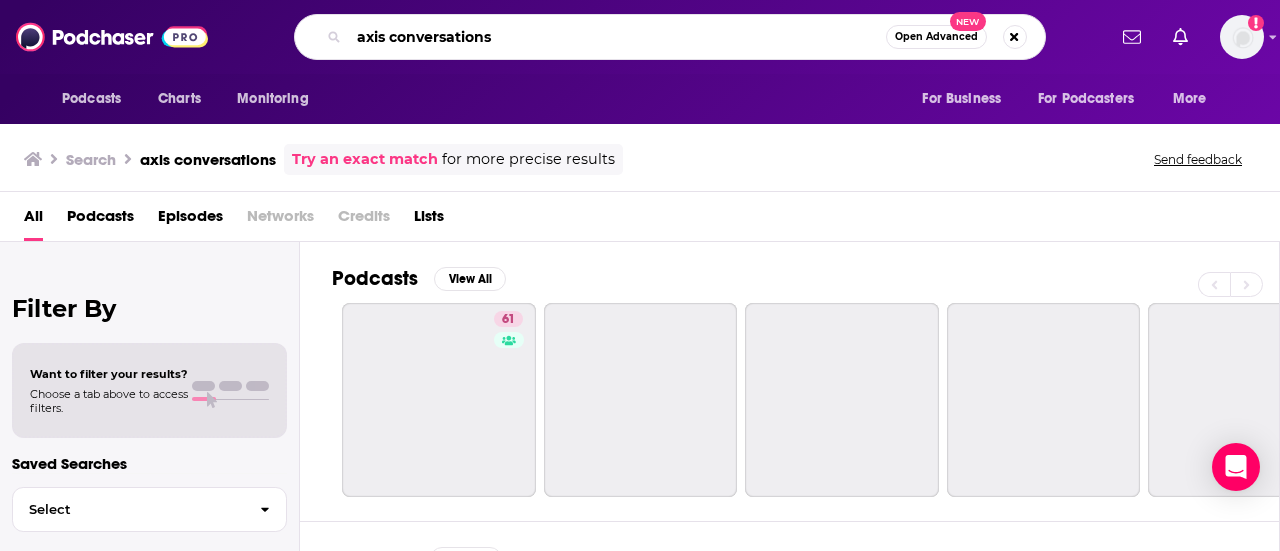click on "axis conversations" at bounding box center (617, 37) 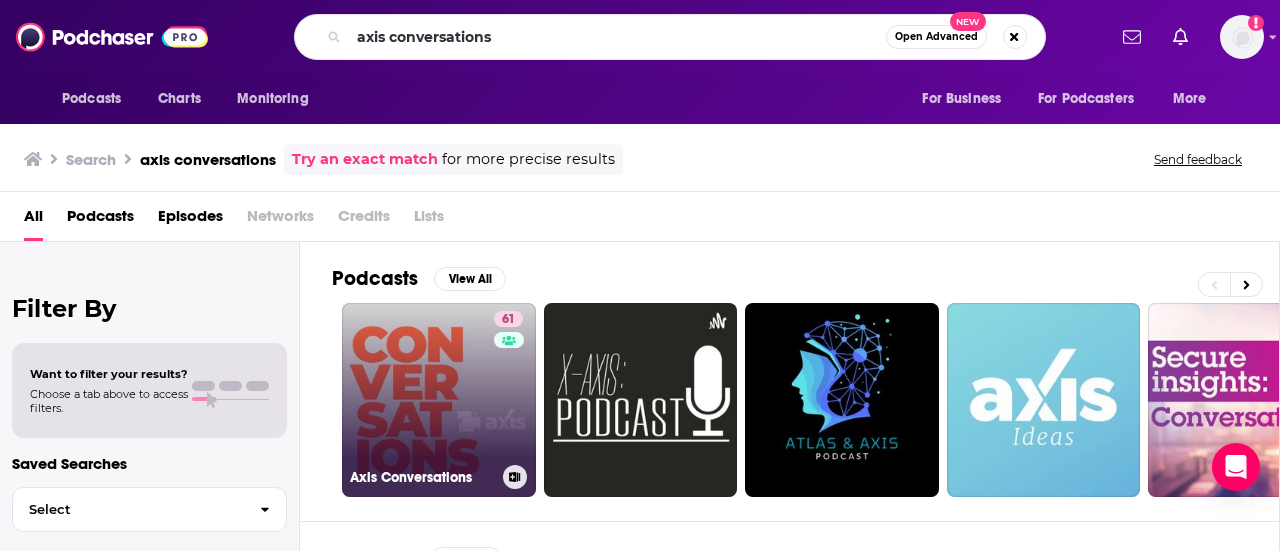 click on "61 Axis Conversations" at bounding box center (439, 400) 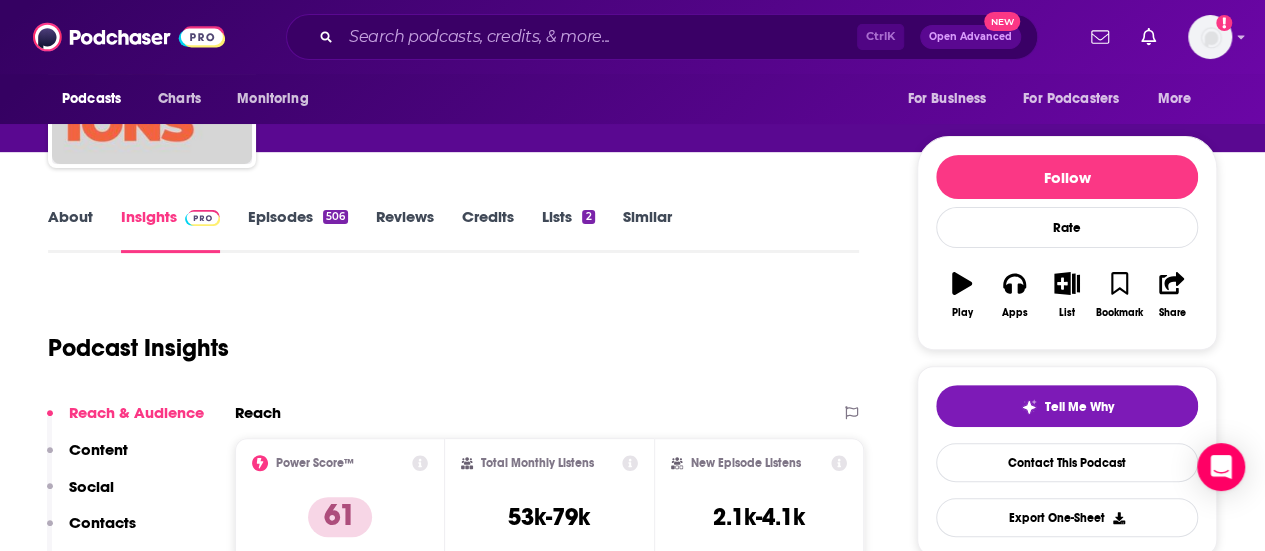 scroll, scrollTop: 132, scrollLeft: 0, axis: vertical 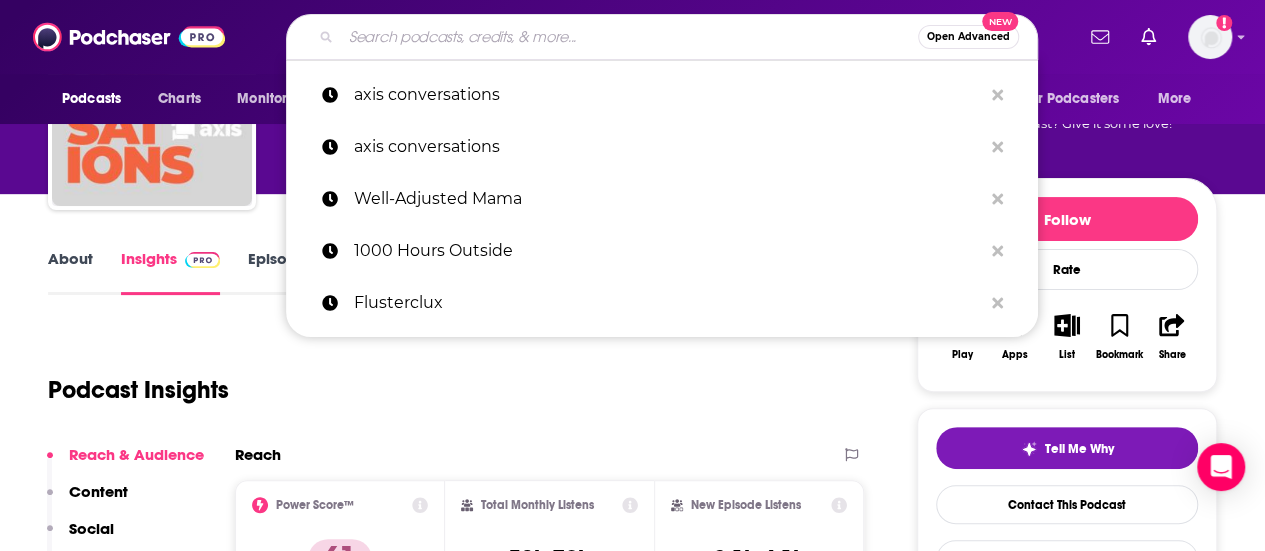 click at bounding box center [629, 37] 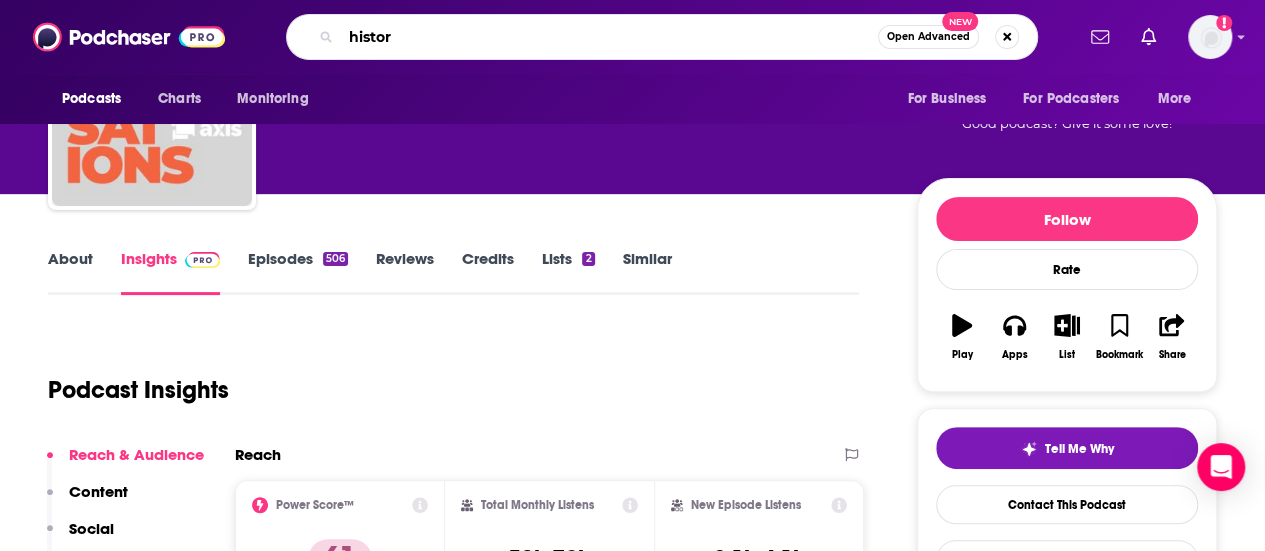 type on "history" 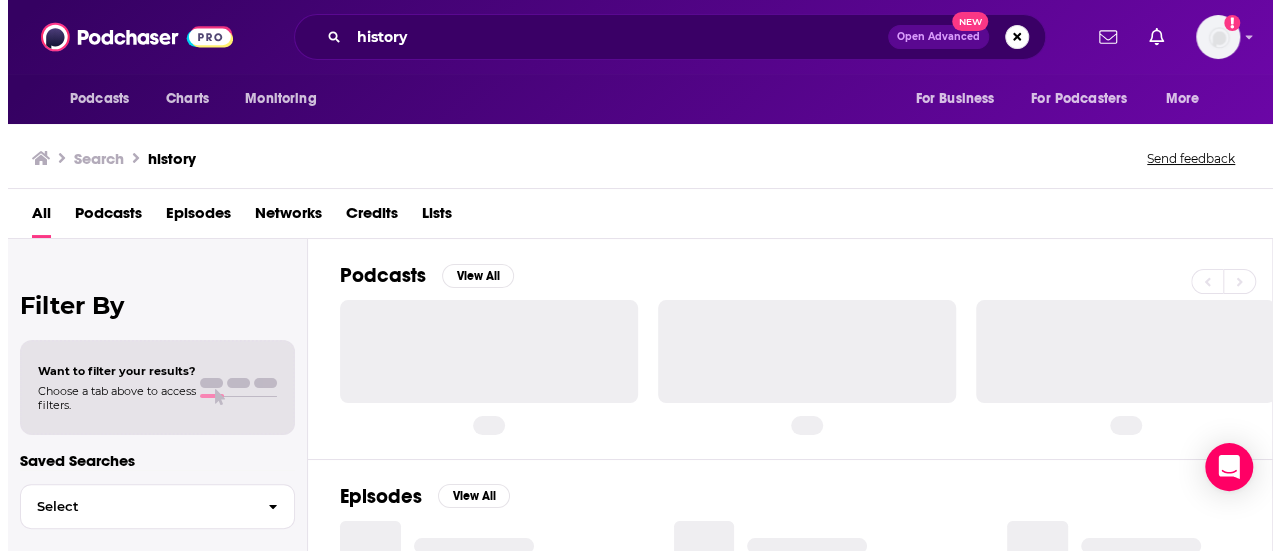 scroll, scrollTop: 0, scrollLeft: 0, axis: both 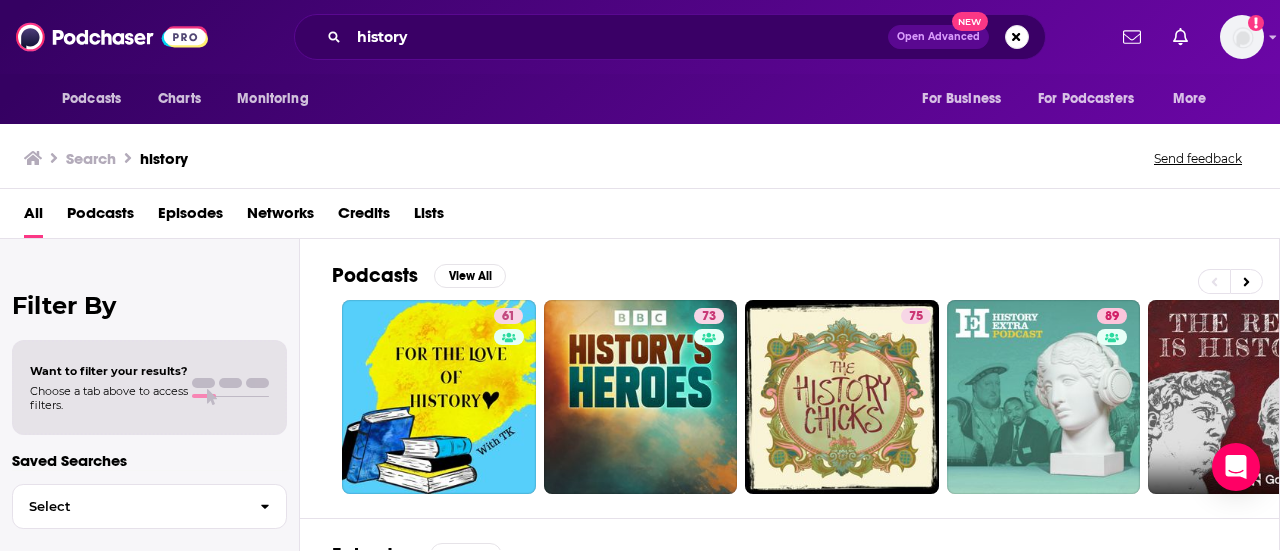 click on "Podcasts" at bounding box center (100, 217) 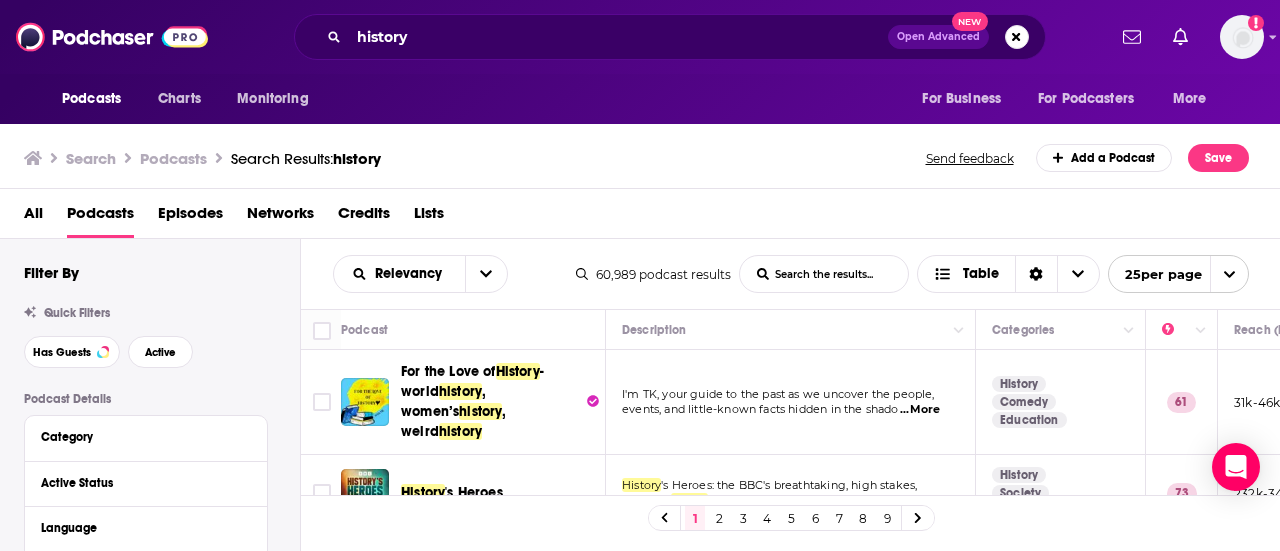 click on "Category" at bounding box center (146, 438) 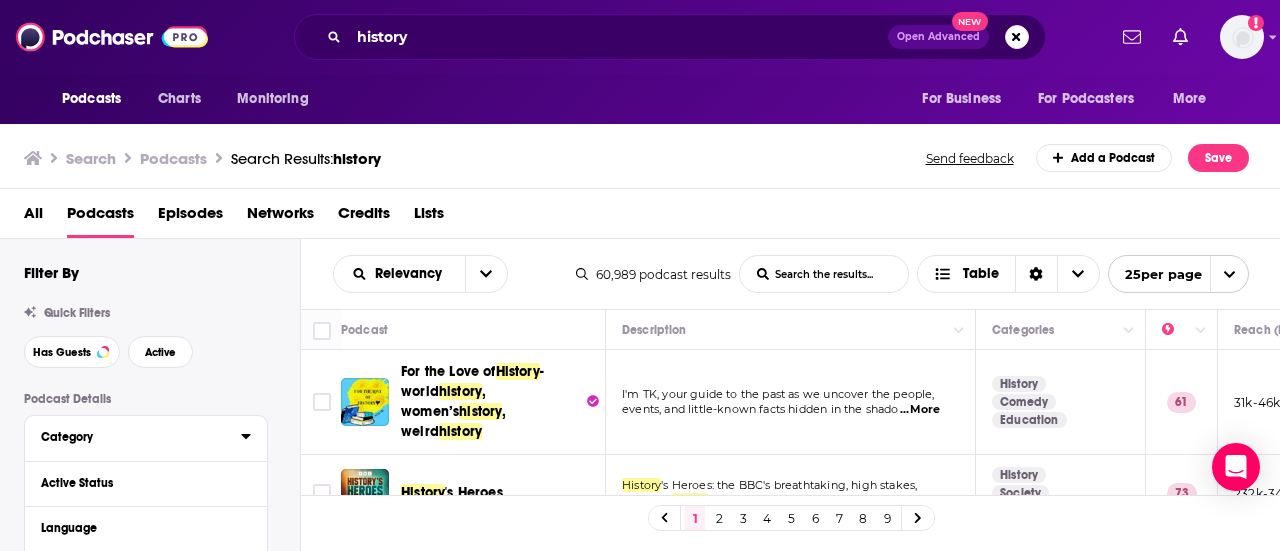 click 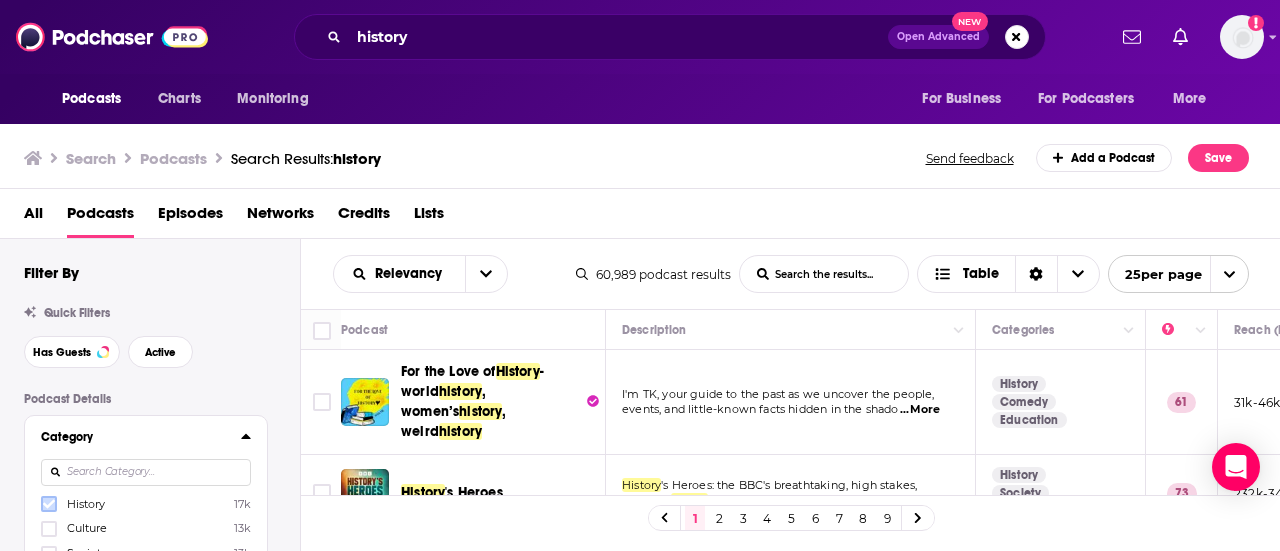 click 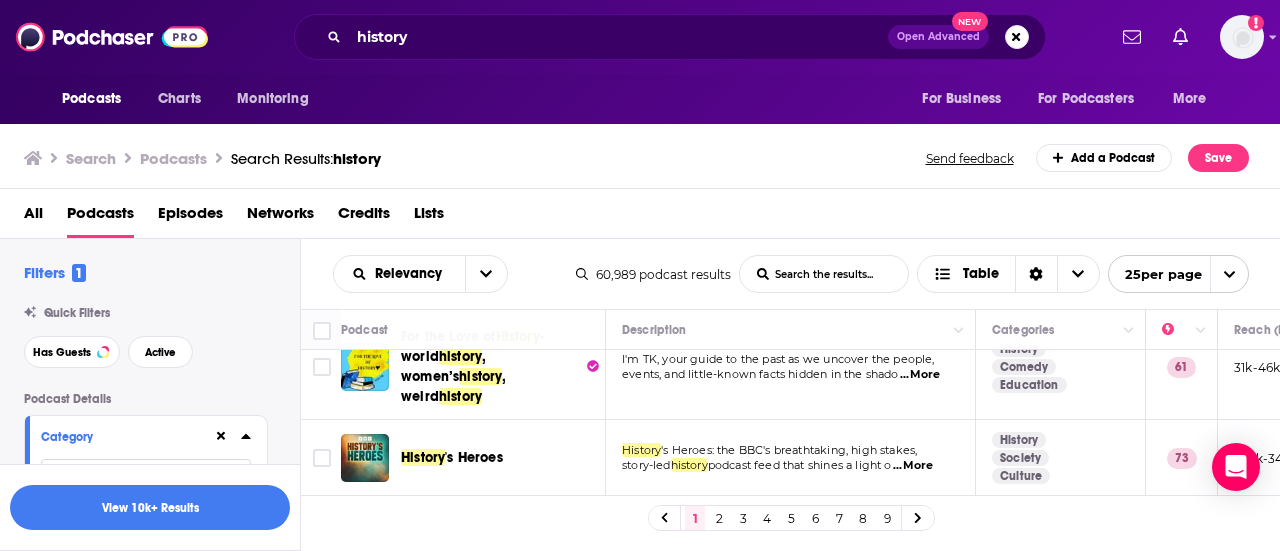 scroll, scrollTop: 0, scrollLeft: 0, axis: both 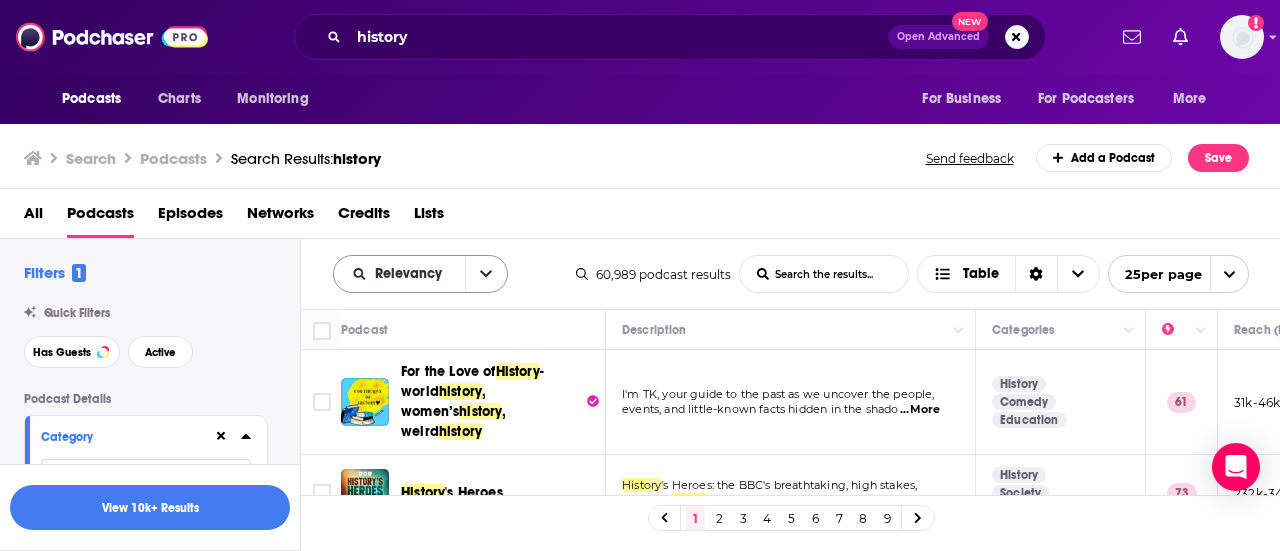 click 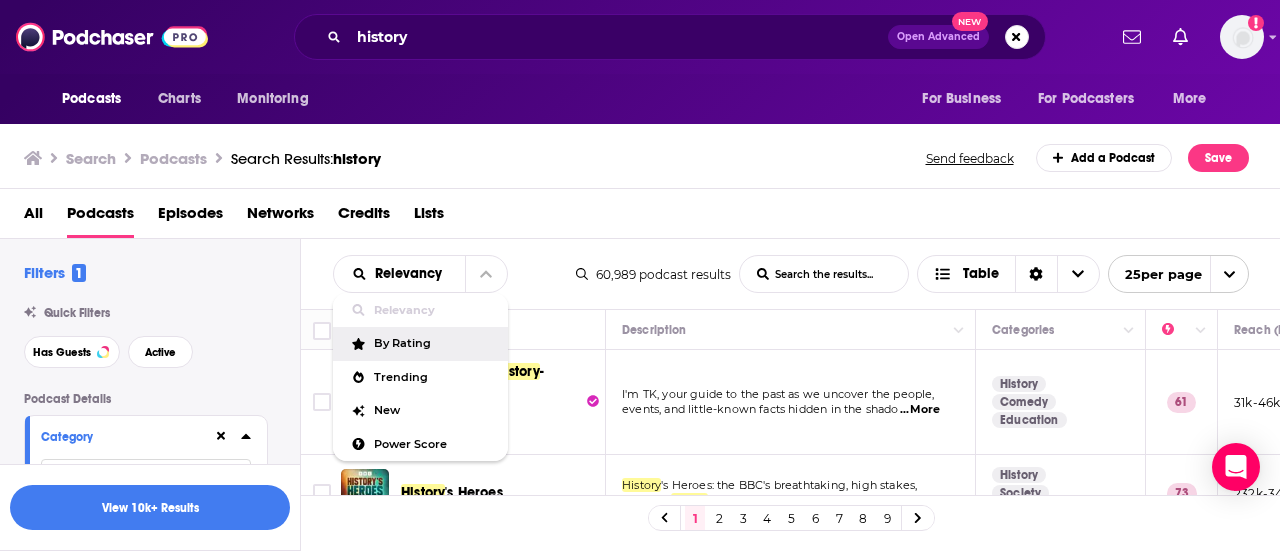 click on "By Rating" at bounding box center (420, 344) 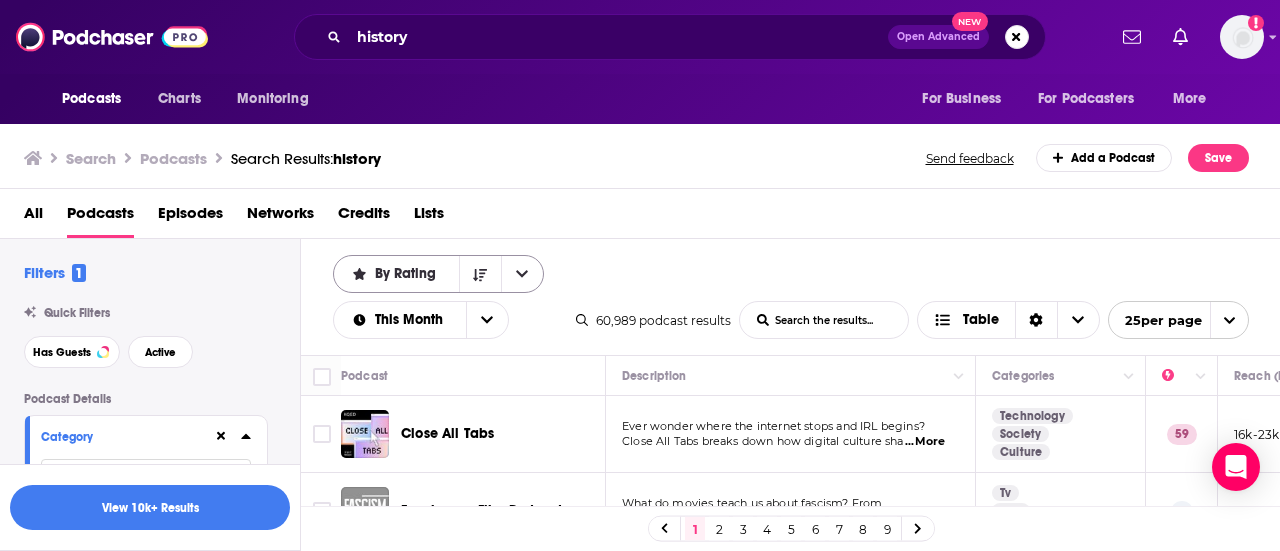 click 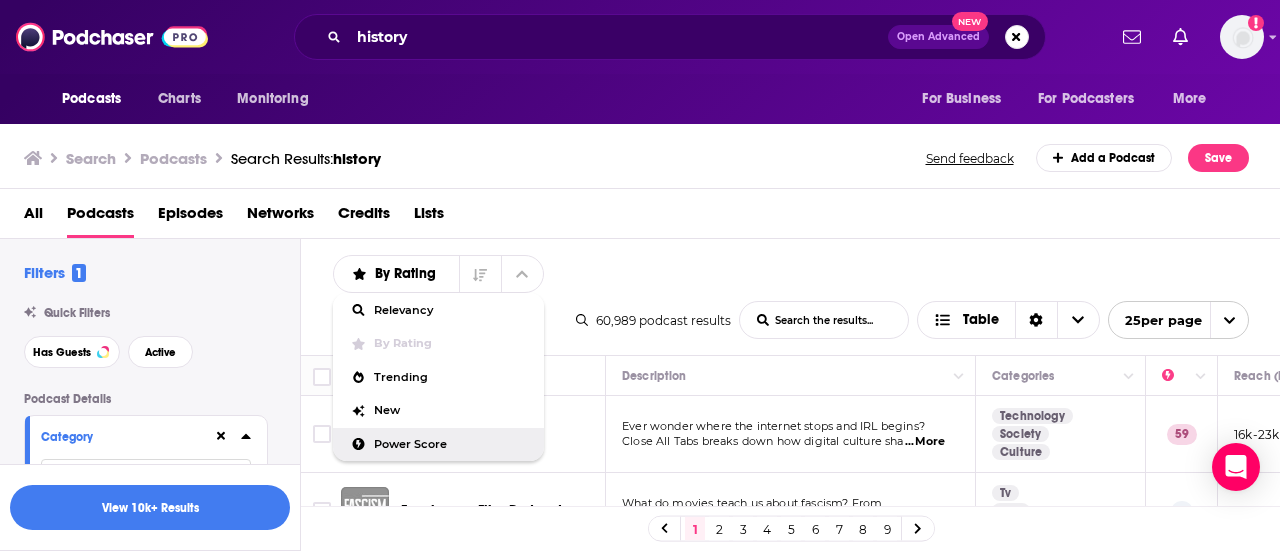 click on "Power Score" at bounding box center (451, 444) 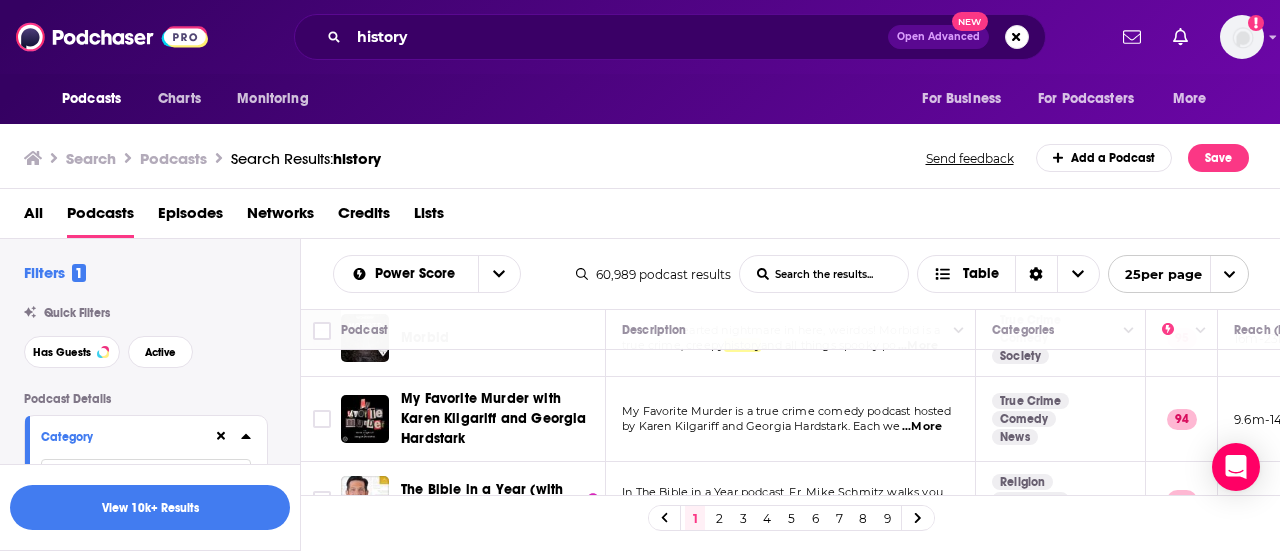 scroll, scrollTop: 240, scrollLeft: 0, axis: vertical 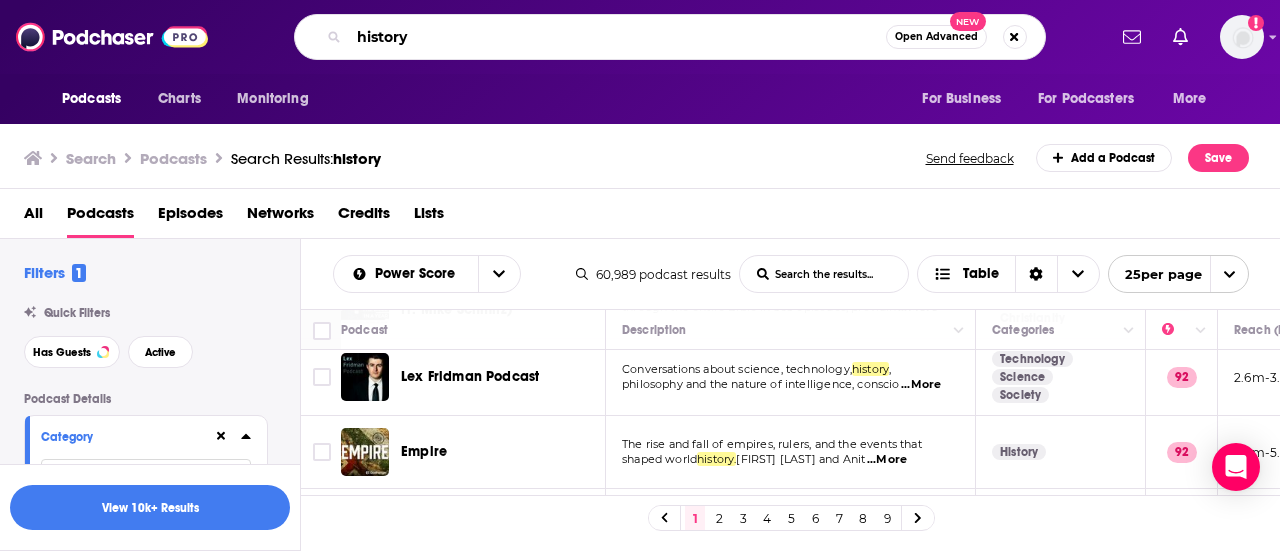 click on "history" at bounding box center [617, 37] 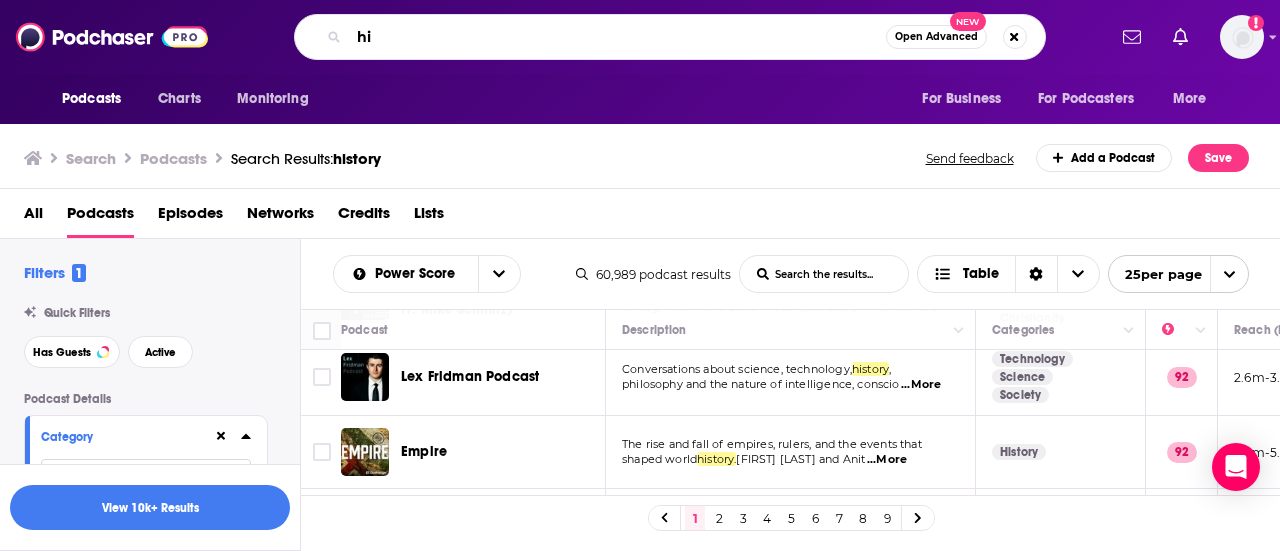type on "h" 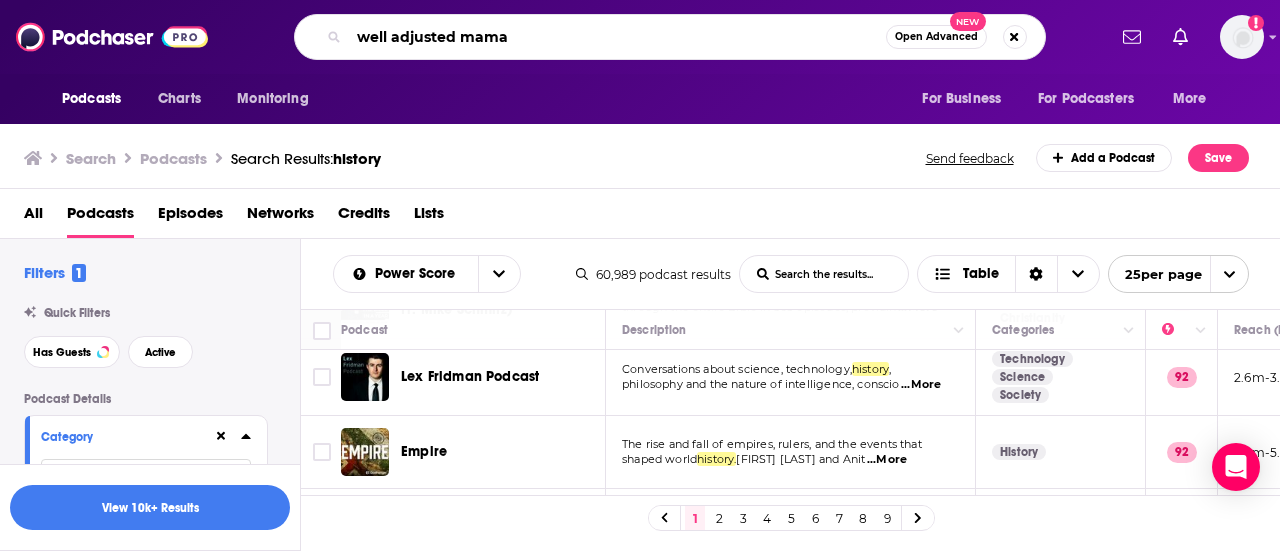 type on "well adjusted mama" 